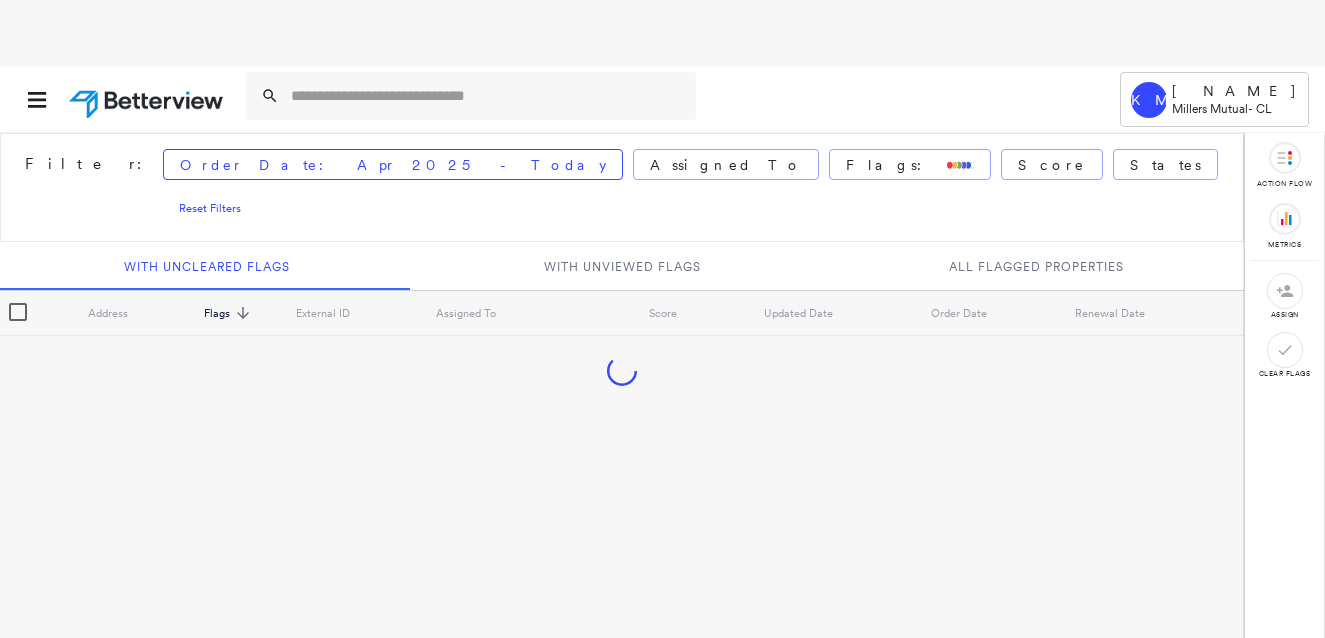 scroll, scrollTop: 0, scrollLeft: 0, axis: both 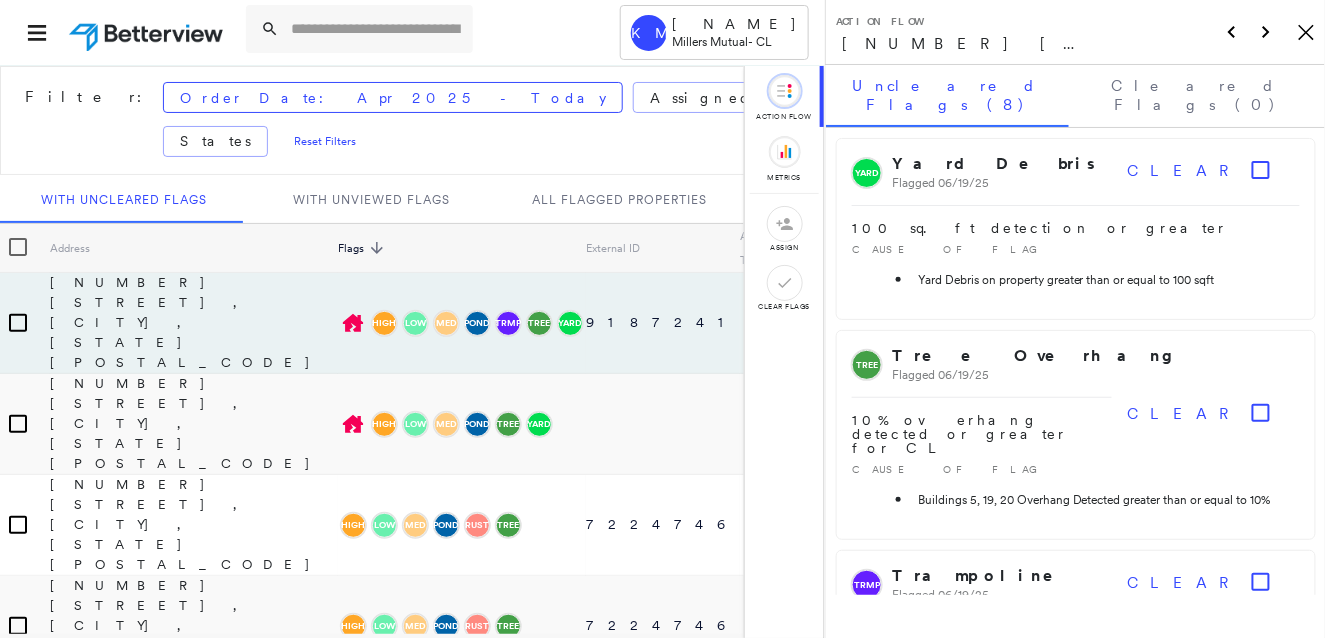 click on "Action Flow [NUMBER] [STREET], [CITY], [STATE] [POSTAL_CODE] Icon_Closemodal" at bounding box center (1075, 32) 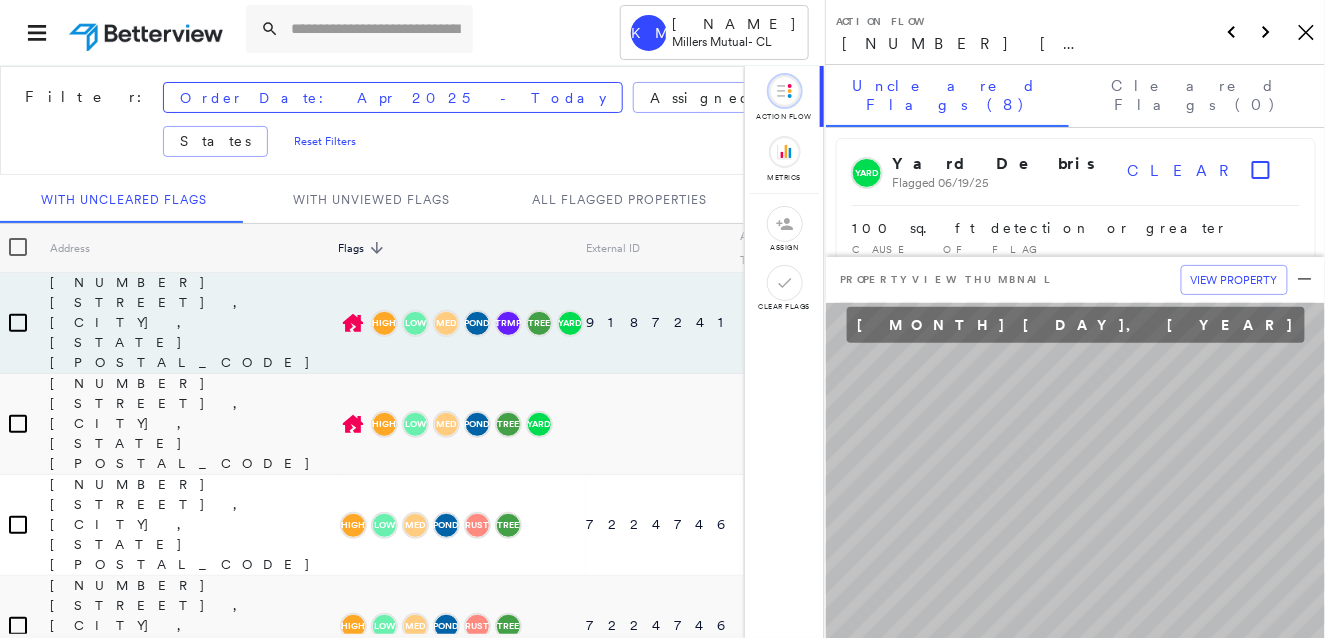 click on "Icon_Closemodal" 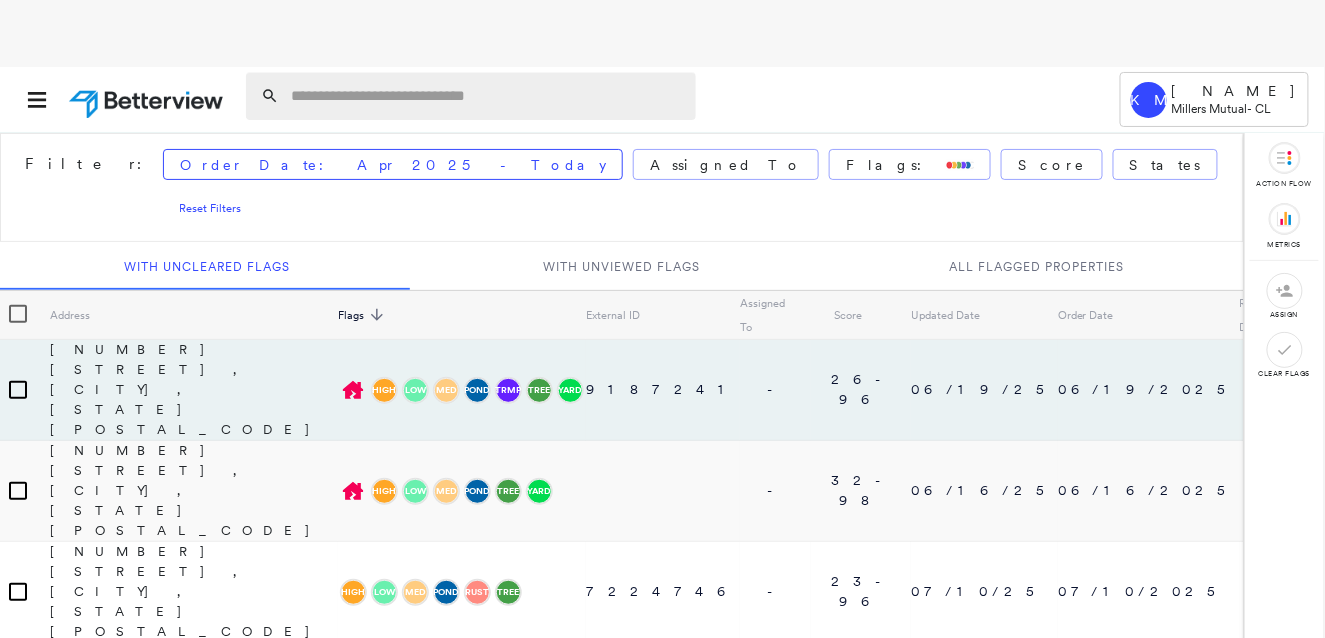 click at bounding box center [487, 96] 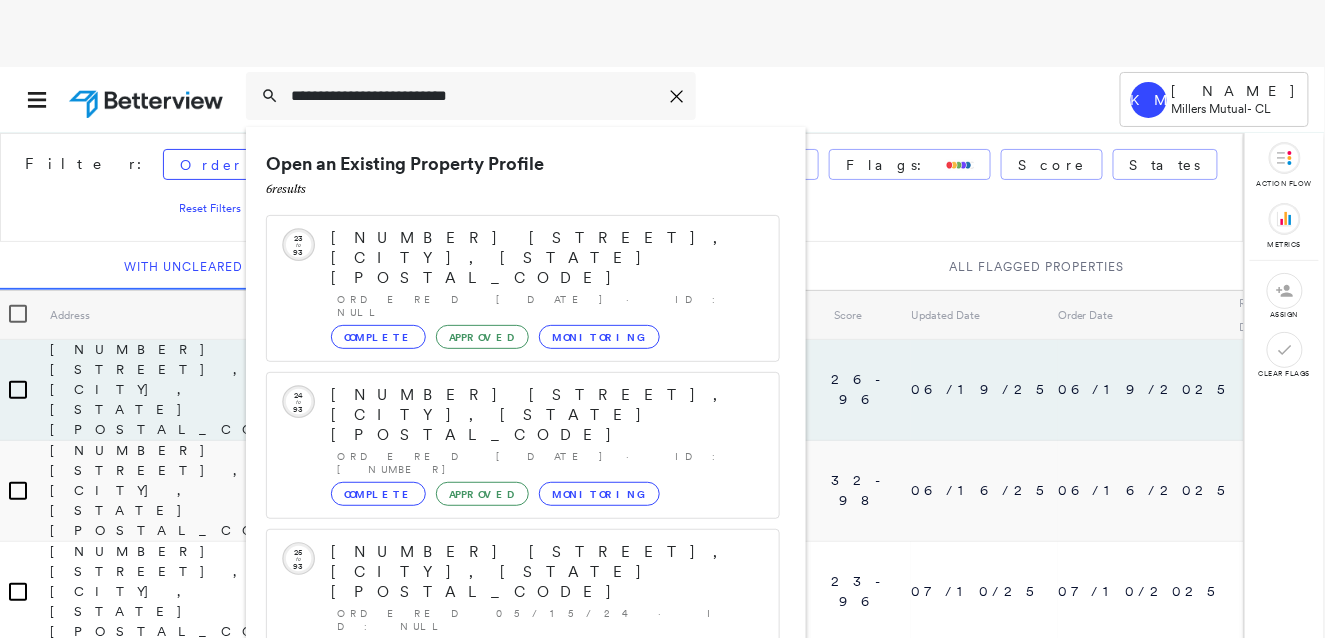 scroll, scrollTop: 207, scrollLeft: 0, axis: vertical 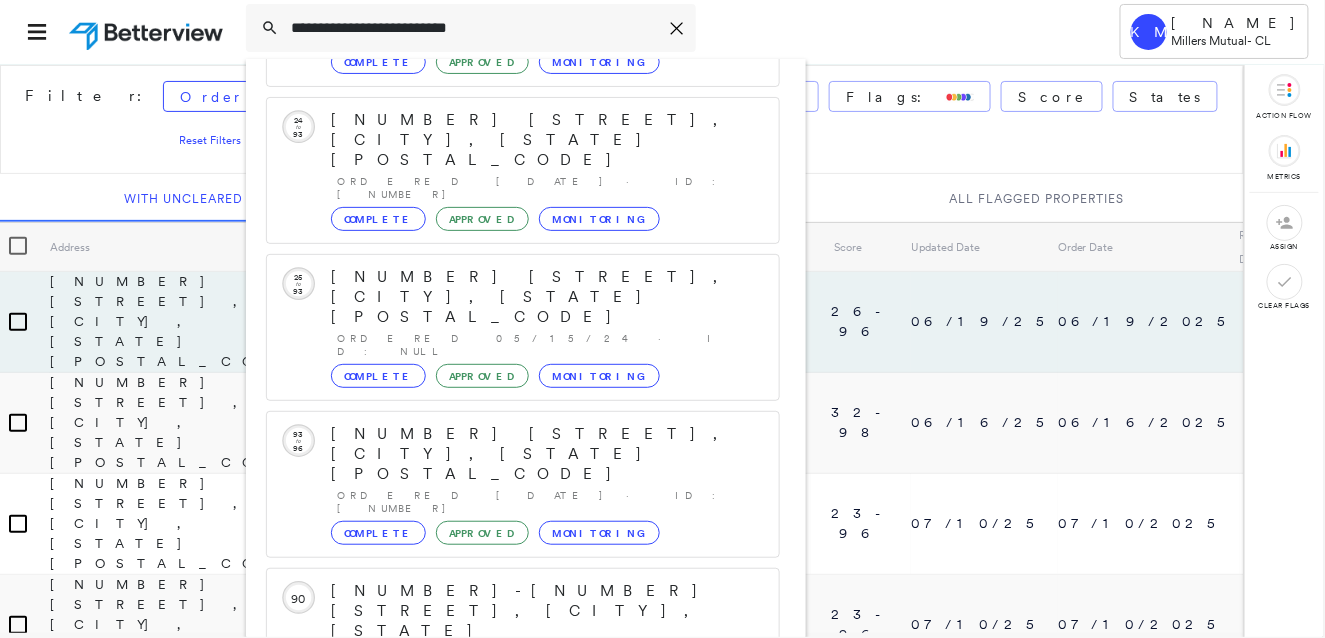 type on "**********" 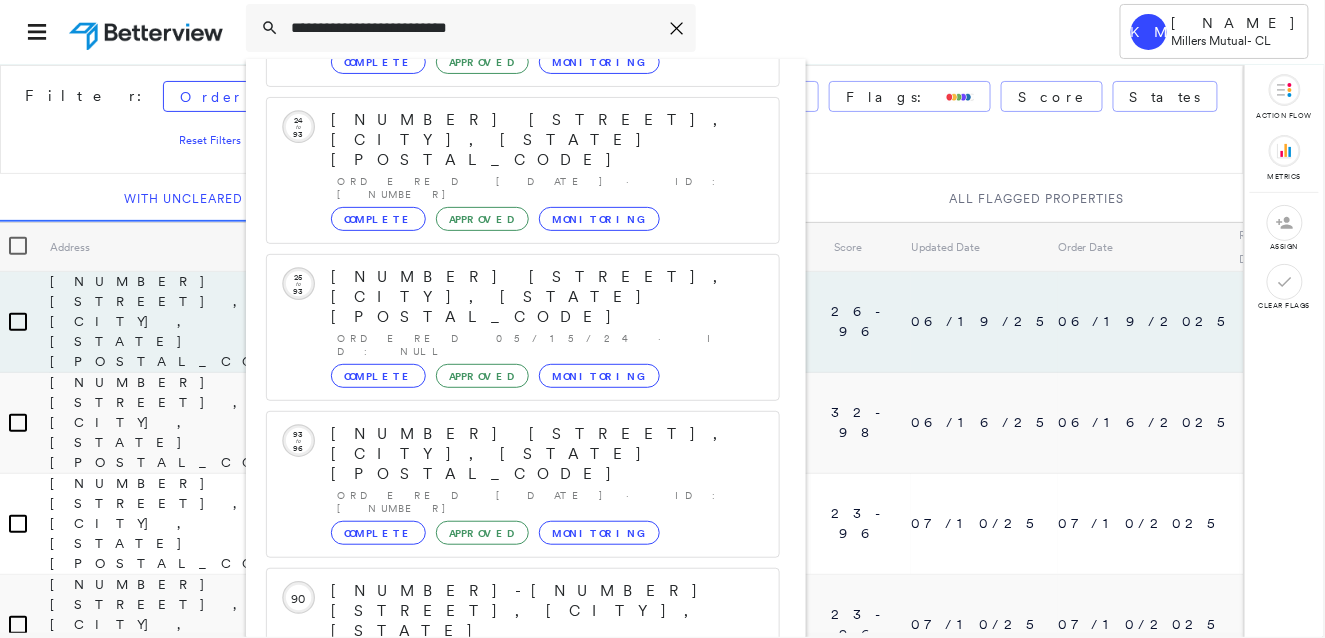 click on "[NUMBER] [STREET], [CITY], [STATE] [POSTAL_CODE]" at bounding box center [501, 923] 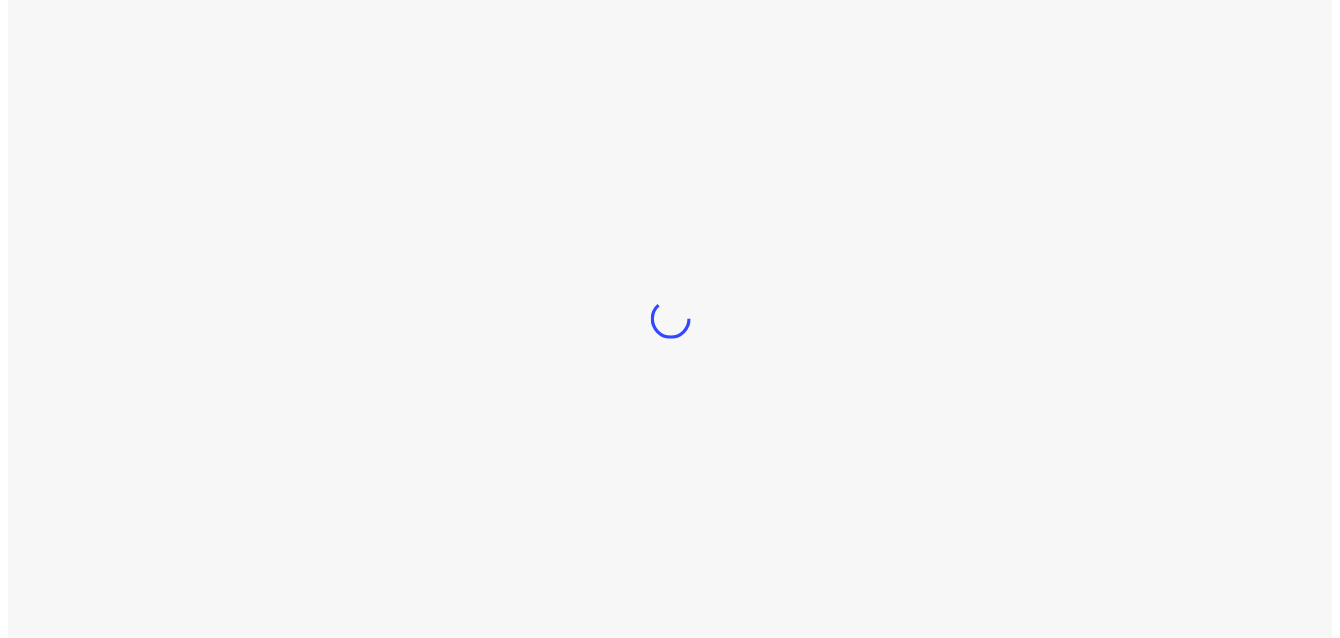 scroll, scrollTop: 0, scrollLeft: 0, axis: both 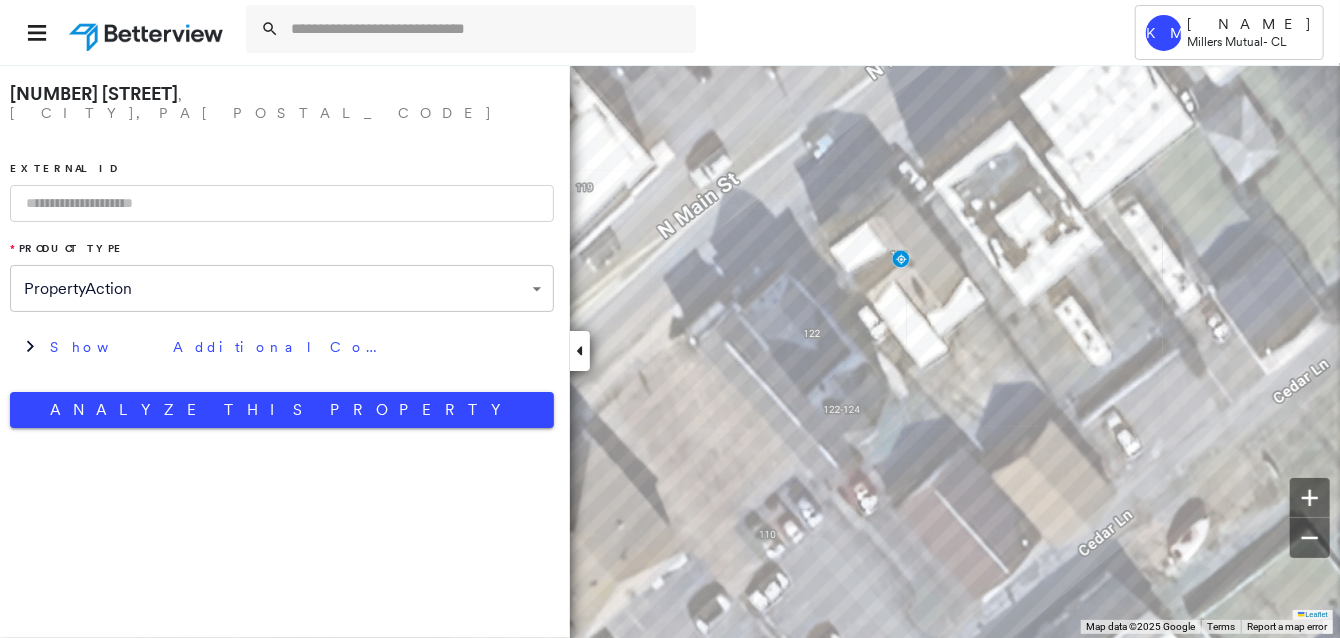 click at bounding box center [282, 203] 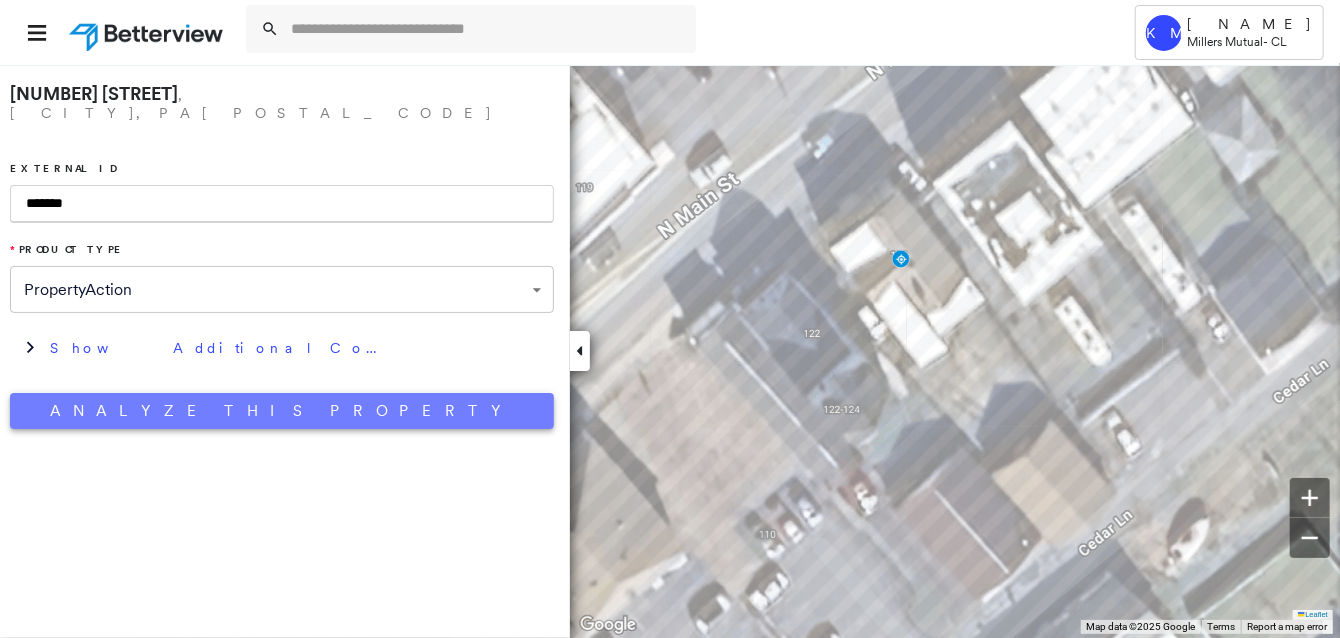 type on "*******" 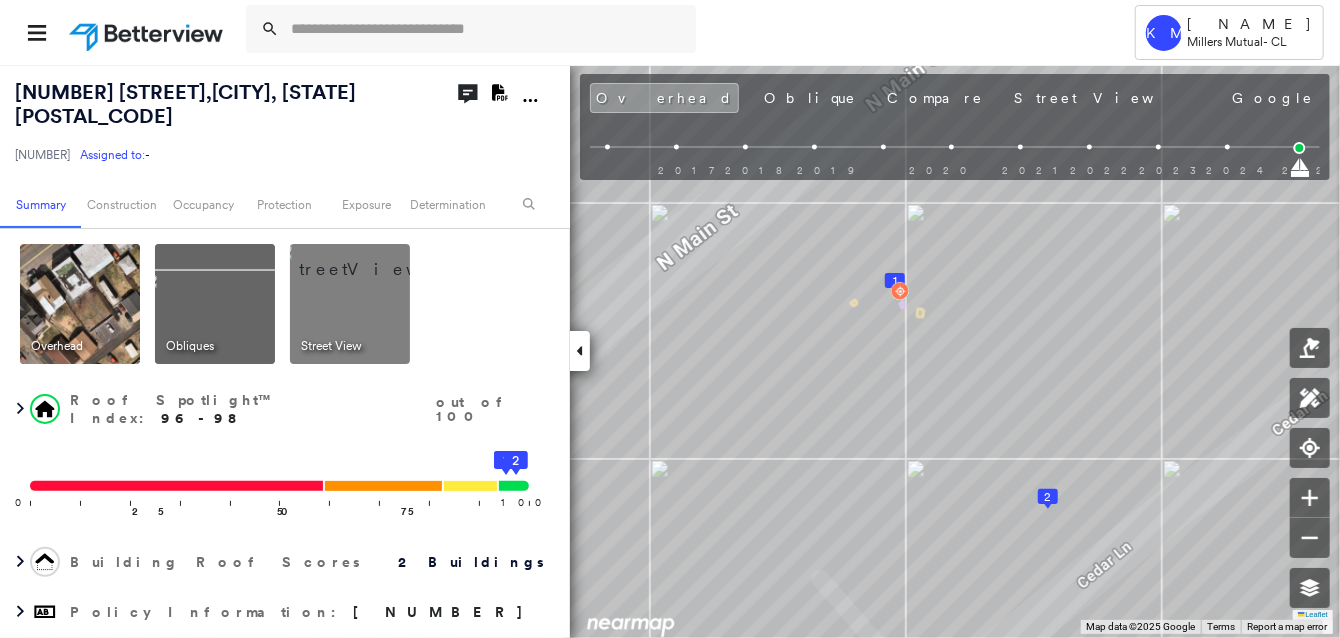 drag, startPoint x: 363, startPoint y: 278, endPoint x: 363, endPoint y: 289, distance: 11 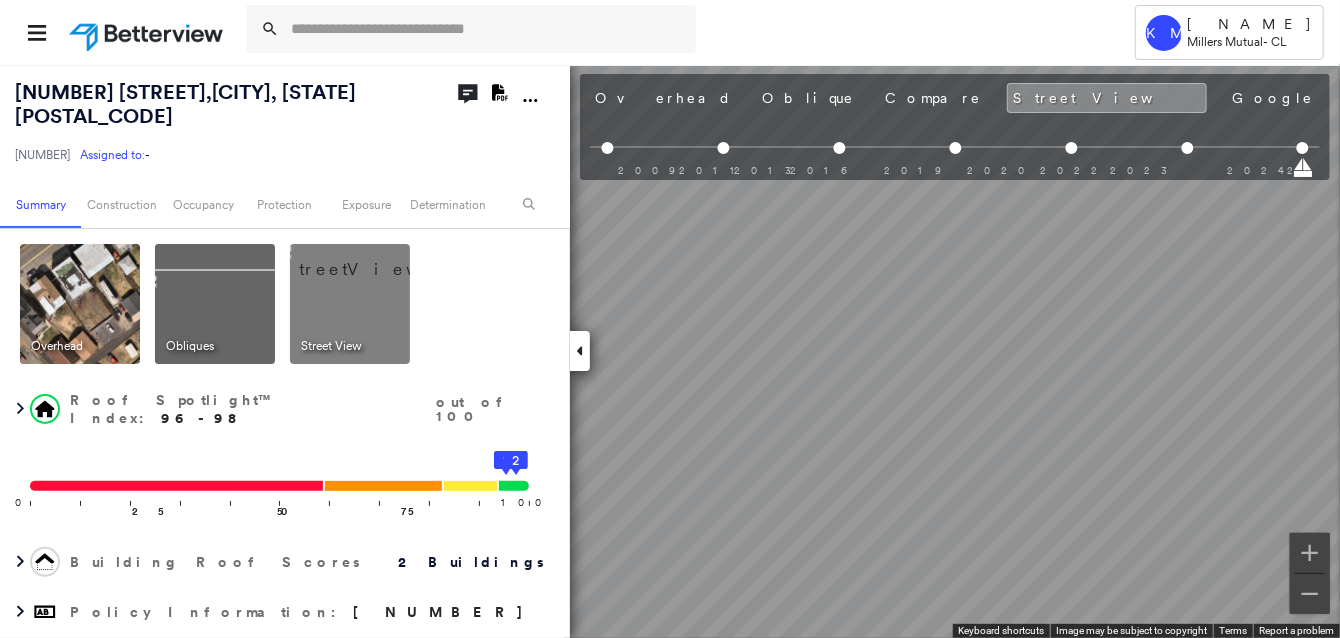 scroll, scrollTop: 0, scrollLeft: 425, axis: horizontal 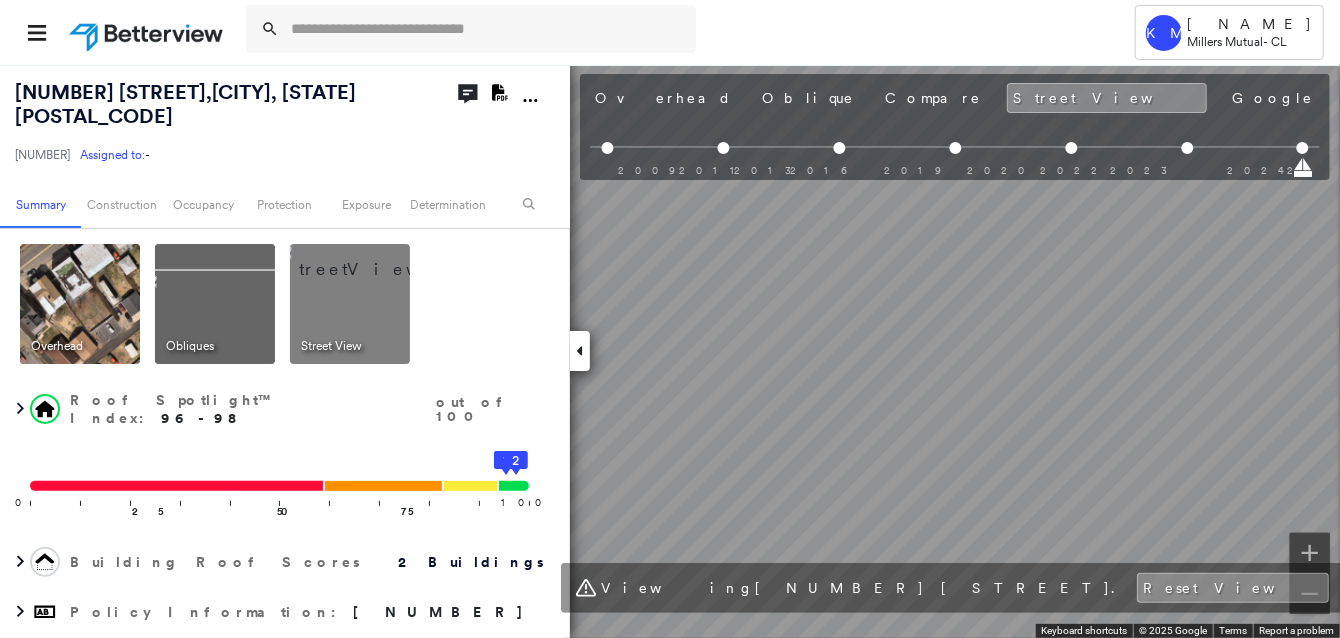 click on "[NUMBER] [STREET], [CITY], [STATE] [POSTAL_CODE] [NUMBER] Assigned to: - Assigned to: - [NUMBER] Assigned to: - Open Comments Download PDF Report Summary Construction Occupancy Protection Exposure Determination Overhead Obliques Street View Roof Spotlight™ Index : 96-98 out of 100 0 100 25 50 75 1 2 Building Roof Scores 2 Buildings Policy Information : [NUMBER] Flags : 1 (0 cleared, 1 uncleared) Construction Roof Spotlights : Chimney, Vent Property Features Roof Size & Shape : 2 buildings Occupancy Place Detail Protection Exposure FEMA Risk Index Additional Perils Determination Flags : 1 (0 cleared, 1 uncleared) Uncleared Flags (1) Cleared Flags (0) LOW Low Priority Flagged [DATE] Clear Action Taken New Entry History Quote/New Business Terms & Conditions Added ACV Endorsement Added Cosmetic Endorsement Inspection/Loss Control Report Information Added to Inspection Survey Onsite Inspection Ordered Determined No Inspection Needed General Used Report to Further Agent/Insured Discussion Save Renewal General Save" at bounding box center [670, 351] 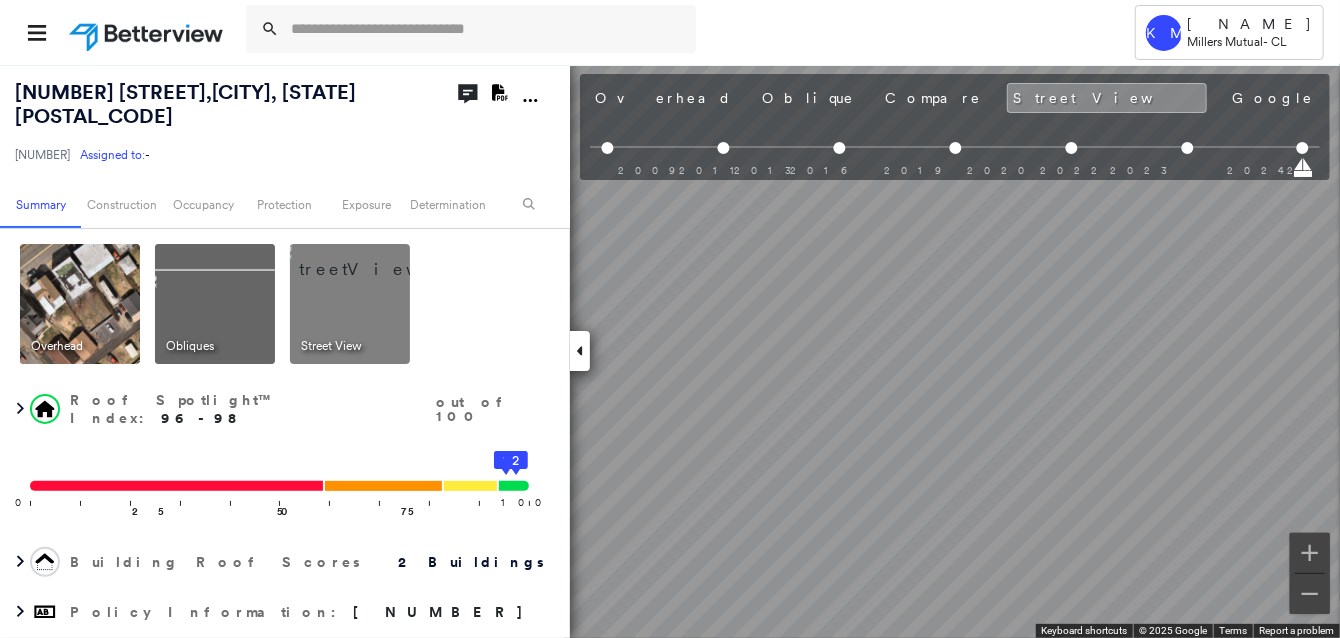 drag, startPoint x: 1100, startPoint y: 568, endPoint x: 1514, endPoint y: 528, distance: 415.9279 